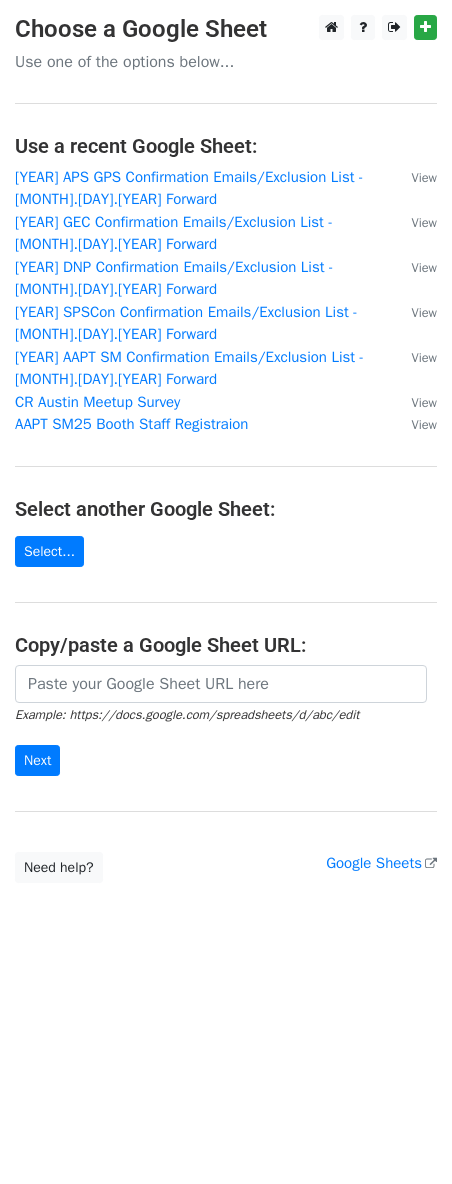 scroll, scrollTop: 0, scrollLeft: 0, axis: both 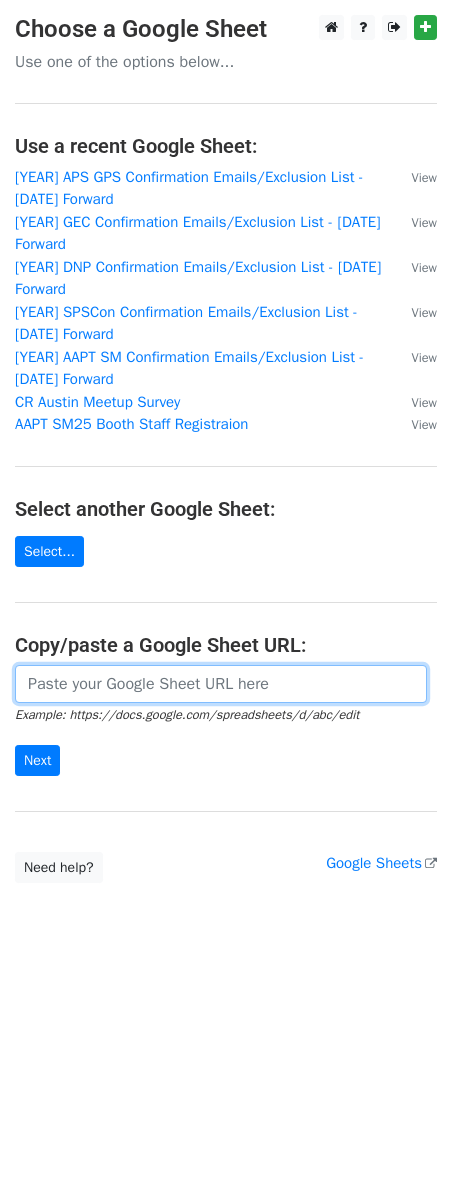 click at bounding box center (221, 684) 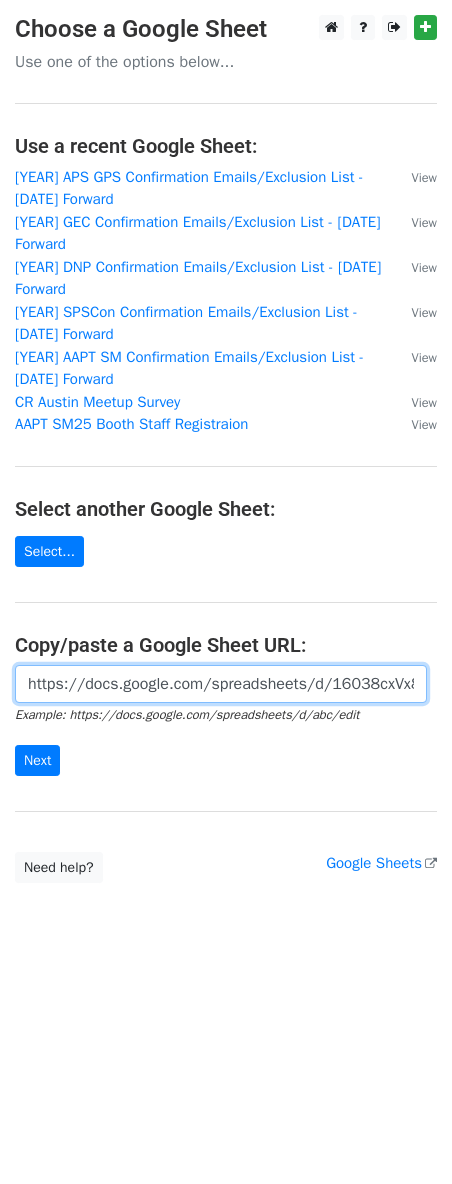 scroll, scrollTop: 0, scrollLeft: 452, axis: horizontal 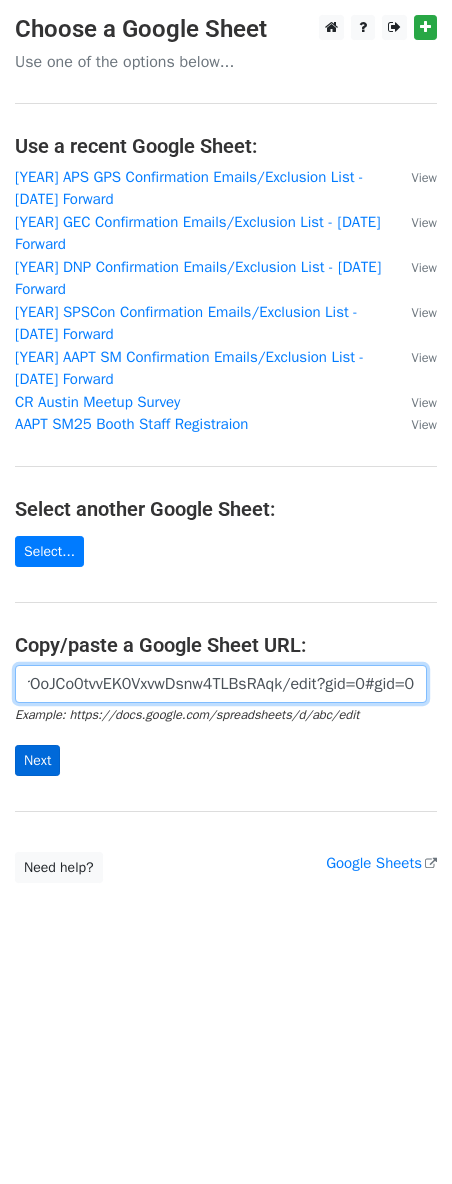 type on "https://docs.google.com/spreadsheets/d/16038cxVx8QZ-JrOoJCo0tvvEK0VxvwDsnw4TLBsRAqk/edit?gid=0#gid=0" 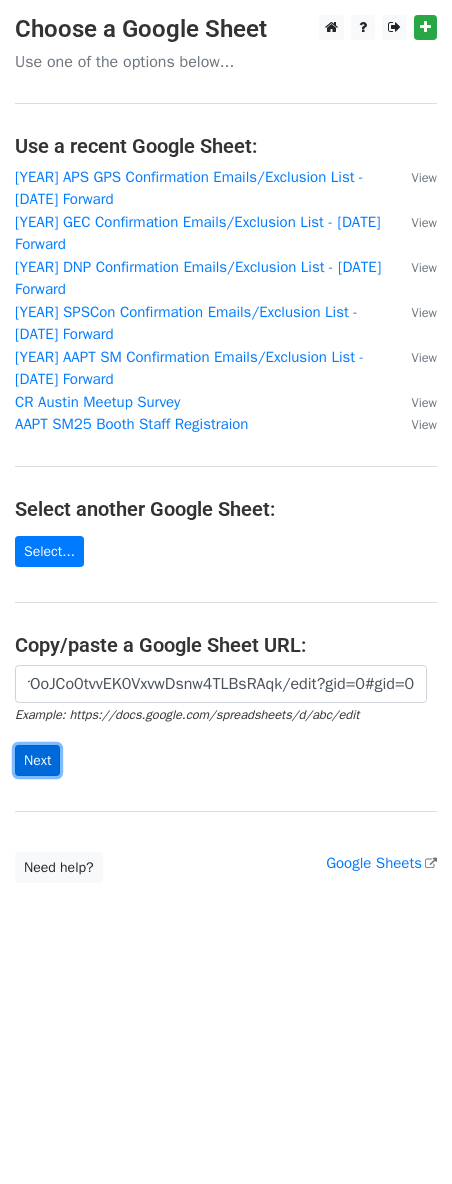click on "Next" at bounding box center (37, 760) 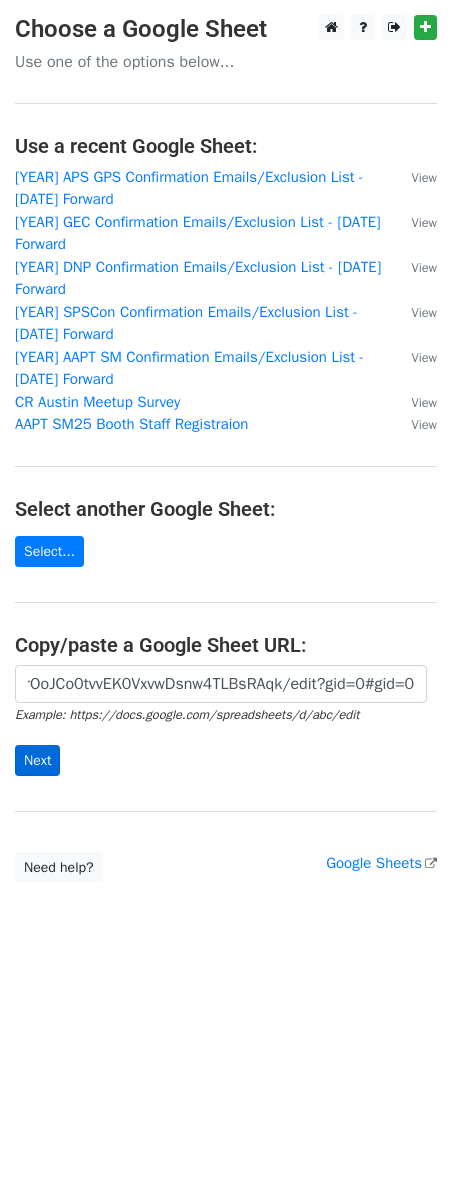 scroll, scrollTop: 0, scrollLeft: 0, axis: both 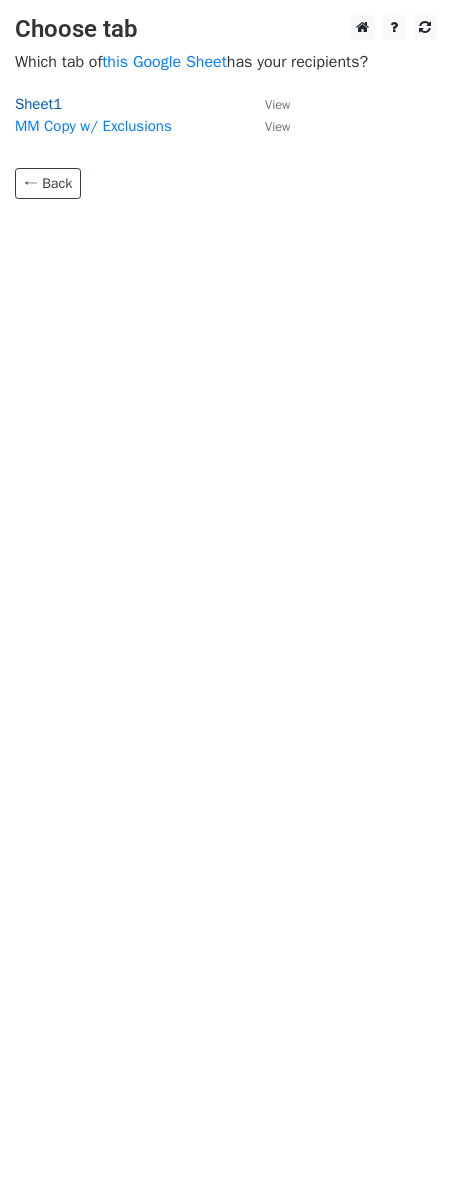click on "Sheet1" at bounding box center [38, 104] 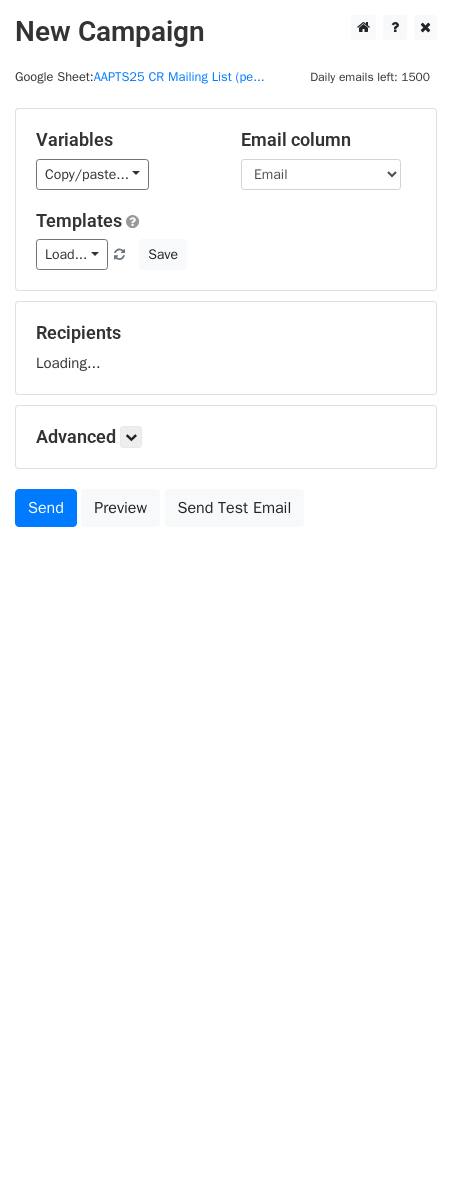 scroll, scrollTop: 0, scrollLeft: 0, axis: both 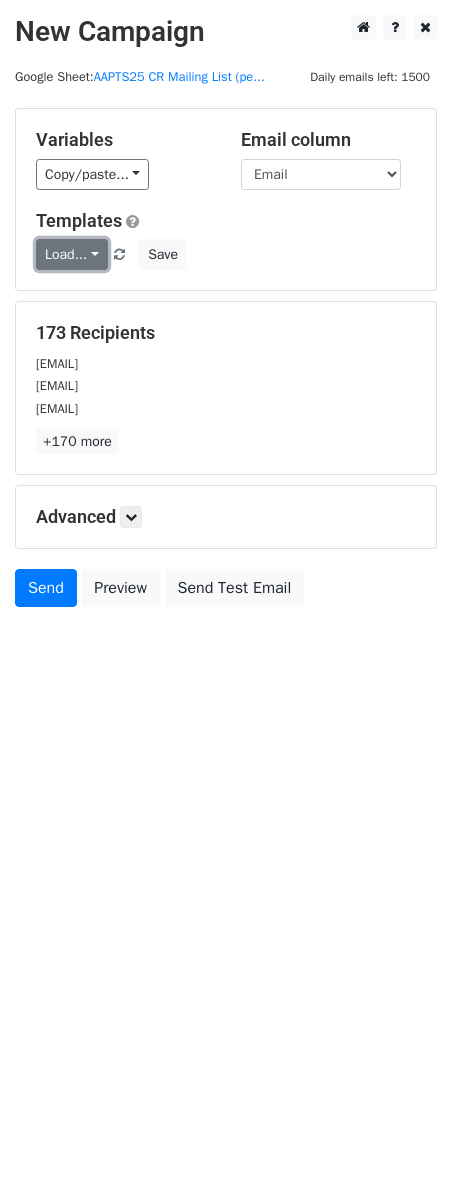 click on "Load..." at bounding box center [72, 254] 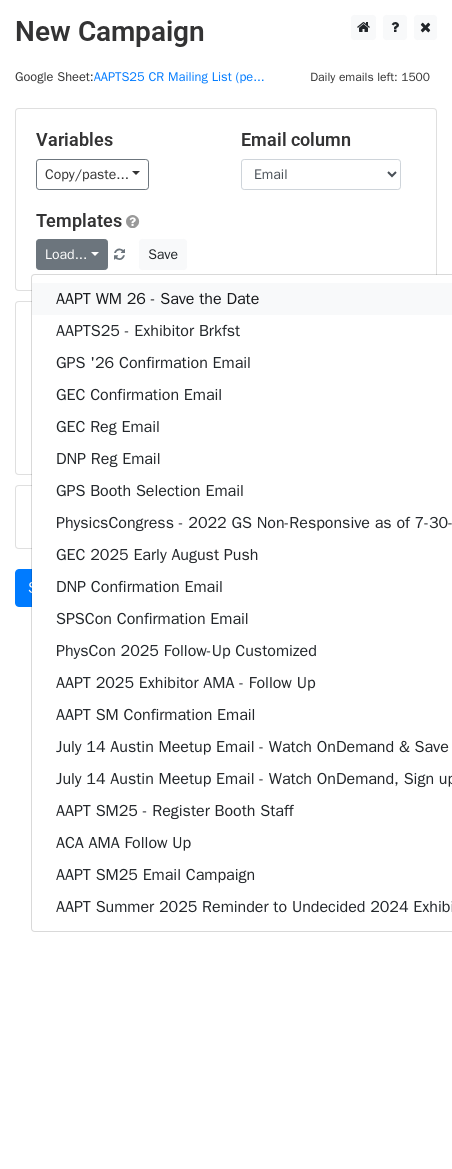 click on "AAPT WM 26 - Save the Date" at bounding box center (373, 299) 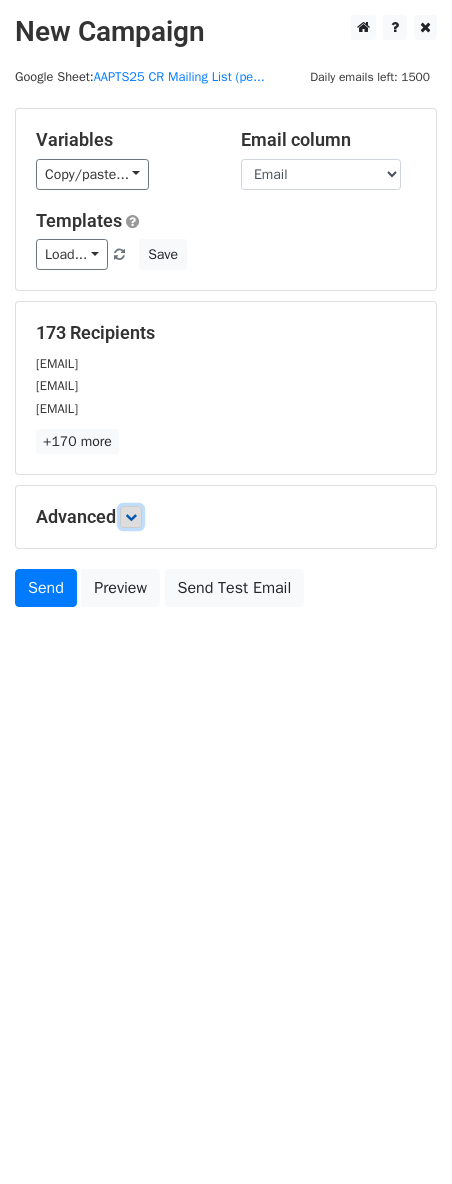 click at bounding box center (131, 517) 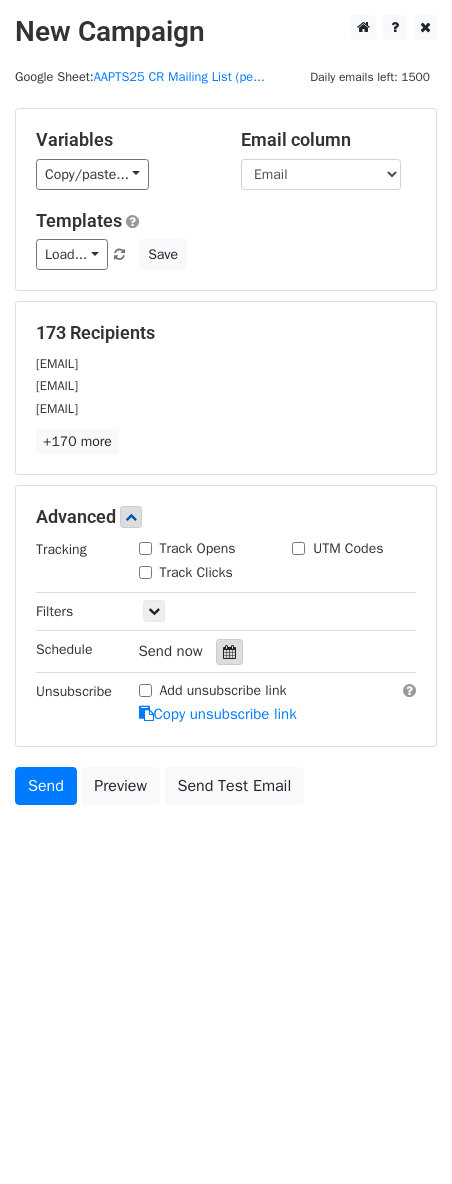 click at bounding box center [229, 652] 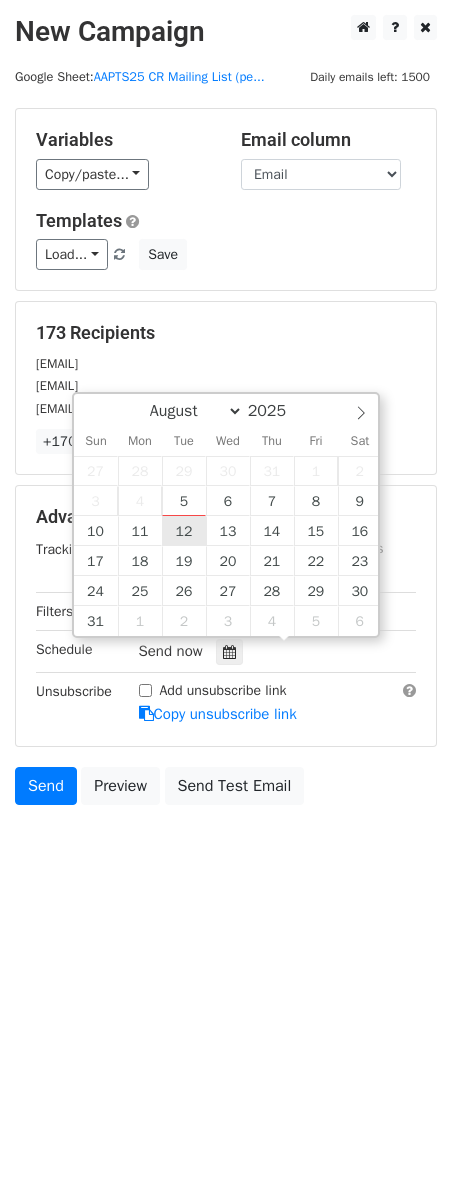 type on "2025-08-12 12:00" 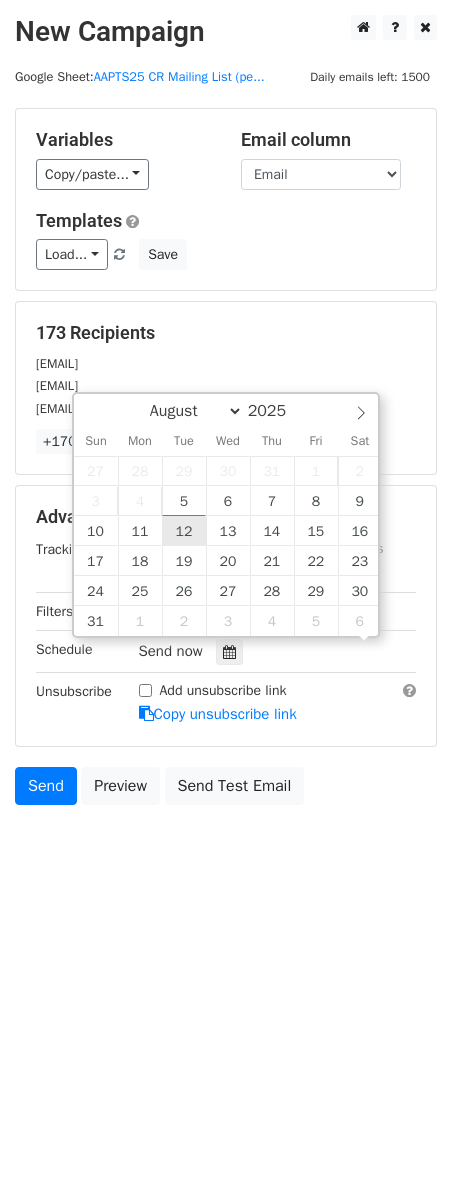 scroll, scrollTop: 1, scrollLeft: 0, axis: vertical 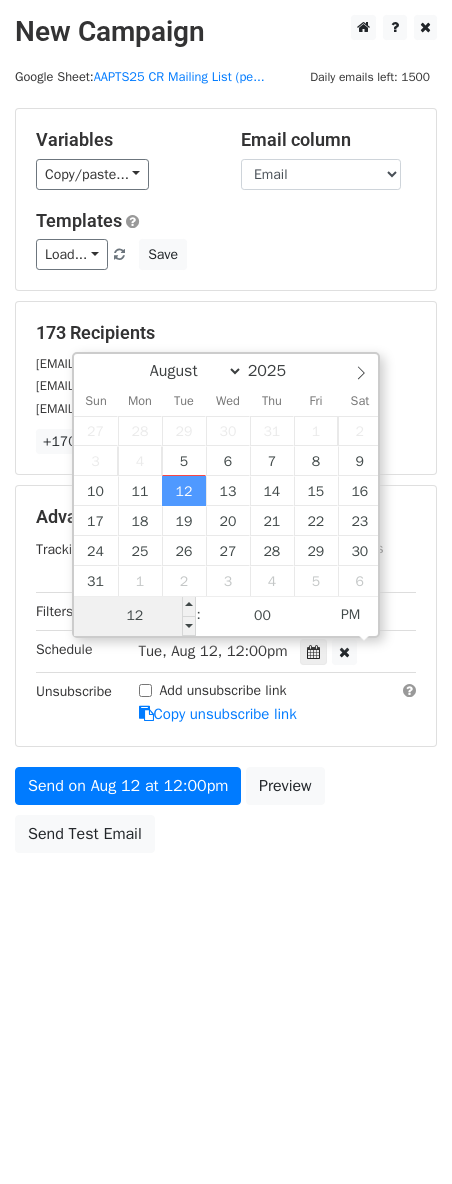 type on "8" 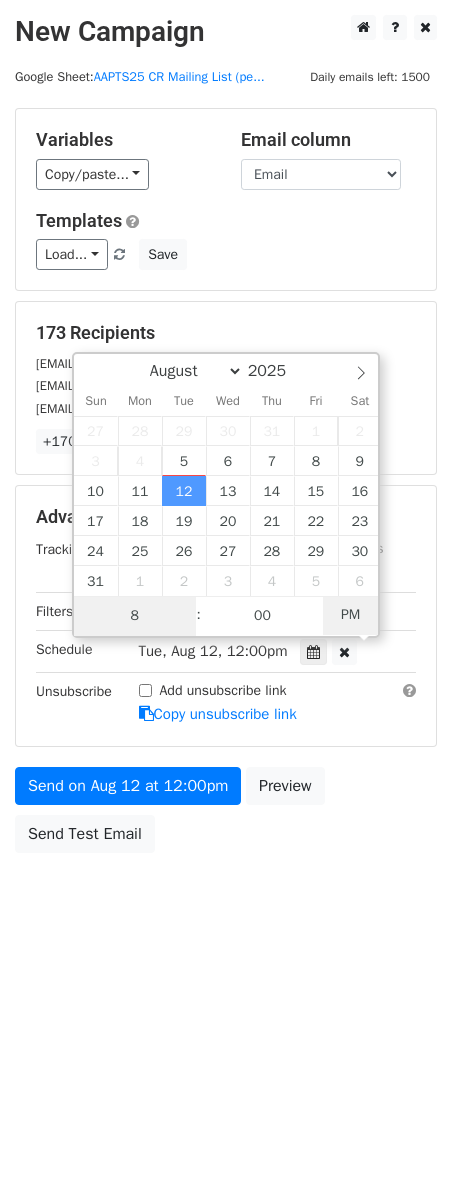 type on "2025-08-12 08:00" 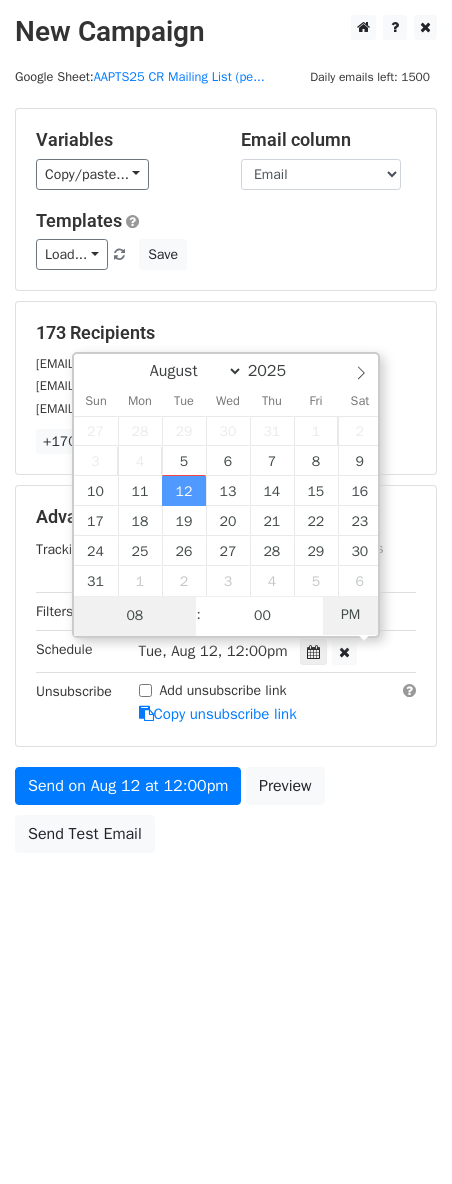 click on "PM" at bounding box center [350, 615] 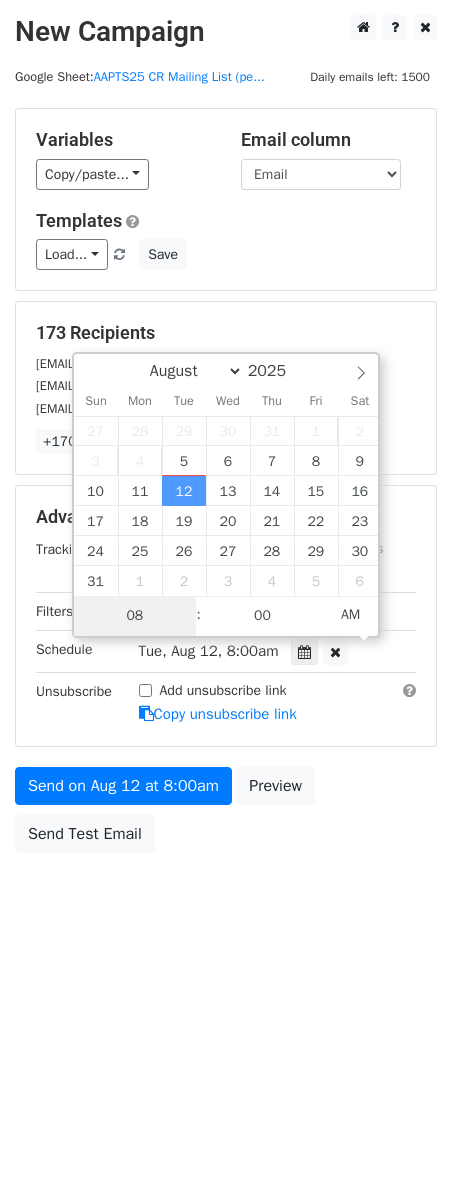 type on "08" 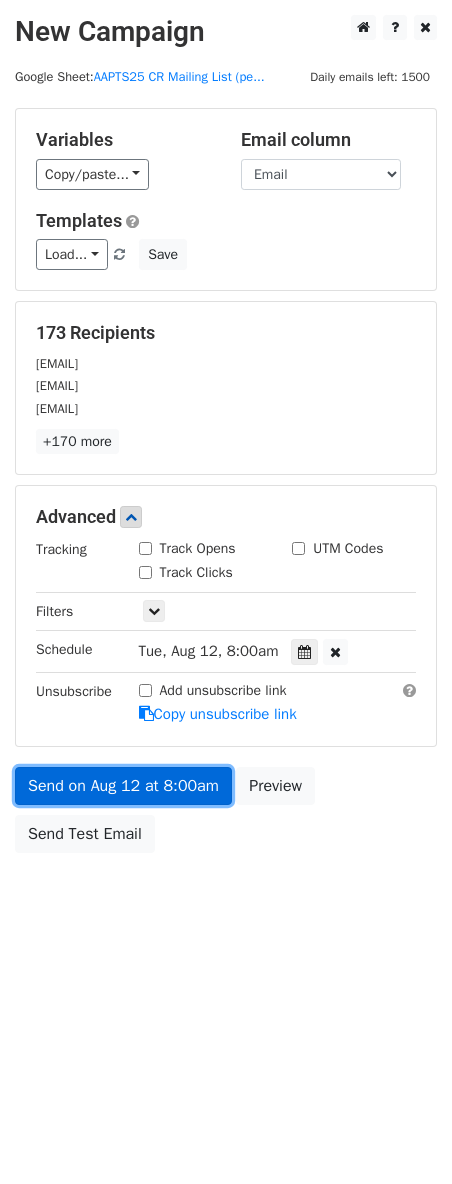 click on "Send on Aug 12 at 8:00am" at bounding box center [123, 786] 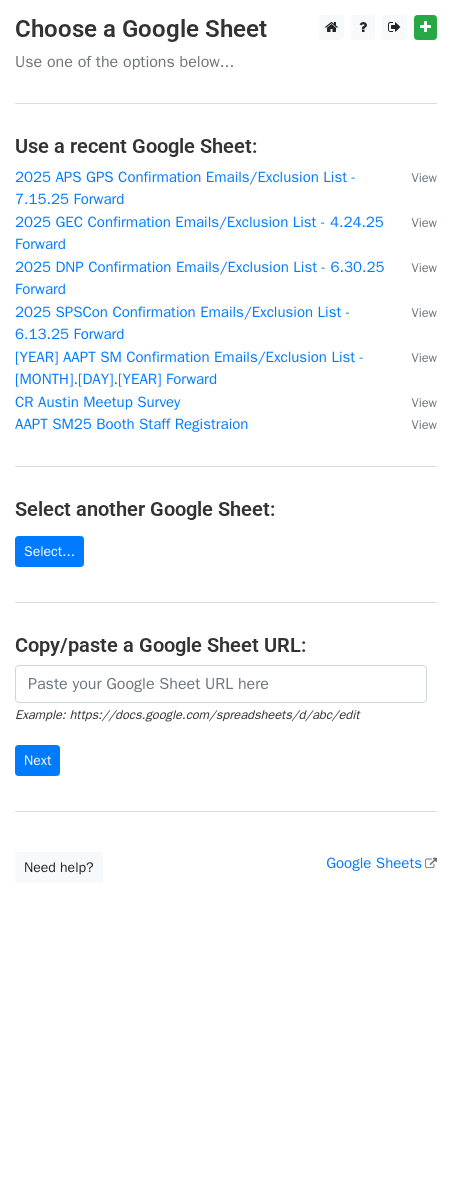 scroll, scrollTop: 0, scrollLeft: 0, axis: both 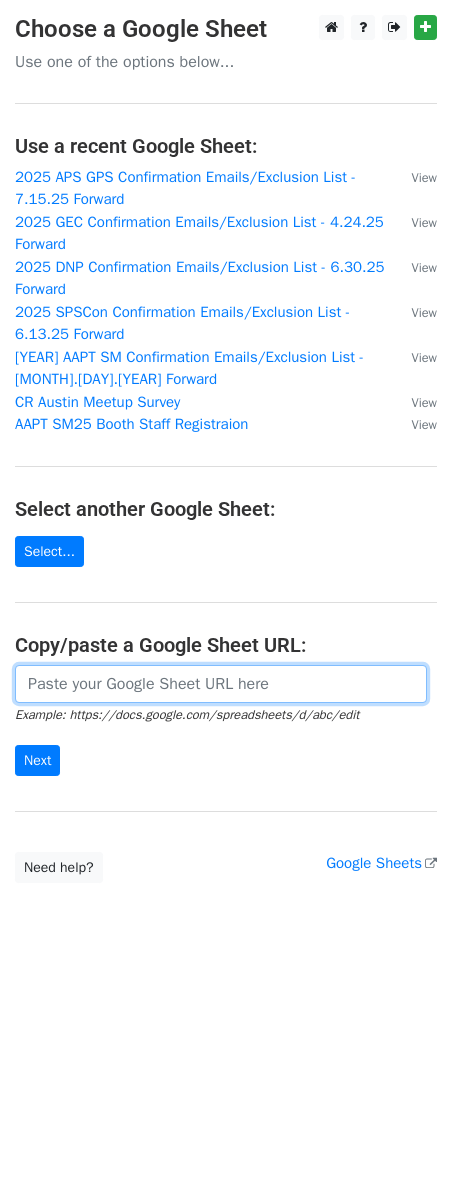 click at bounding box center (221, 684) 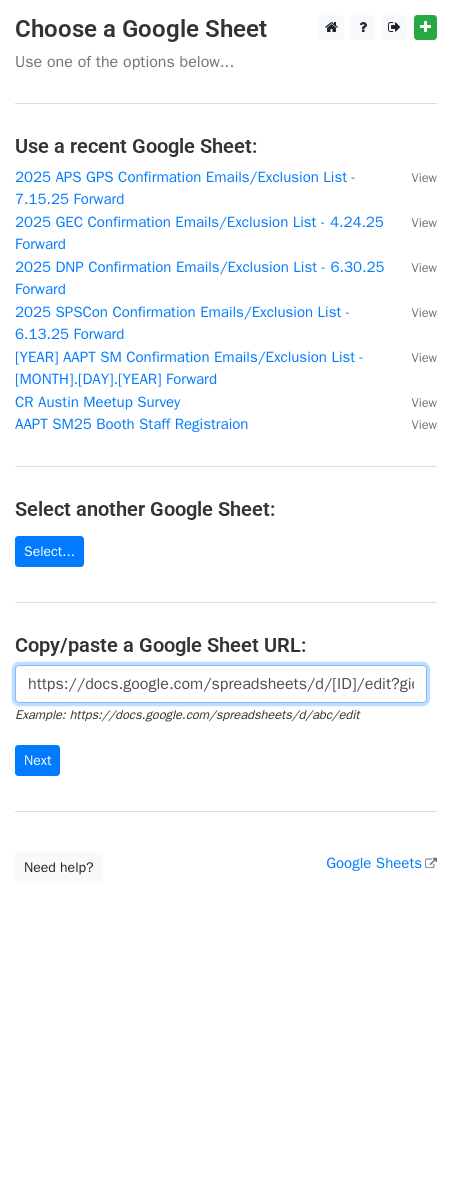 scroll, scrollTop: 0, scrollLeft: 595, axis: horizontal 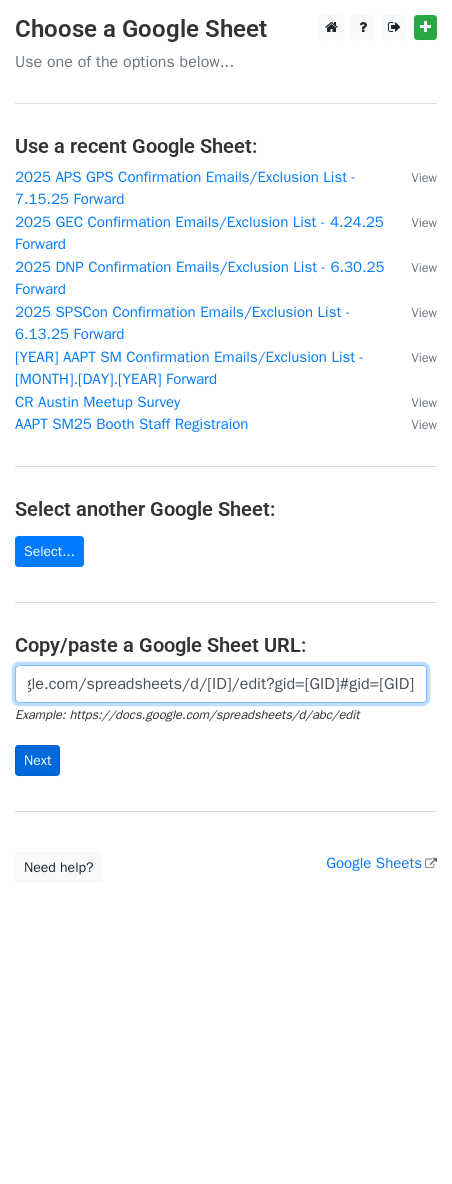 type on "https://docs.google.com/spreadsheets/d/1J9DyoicE_ijkYOw0KWZ0sCH_rLt5-xU68_jkAQt3Dy8/edit?gid=1912254277#gid=1912254277" 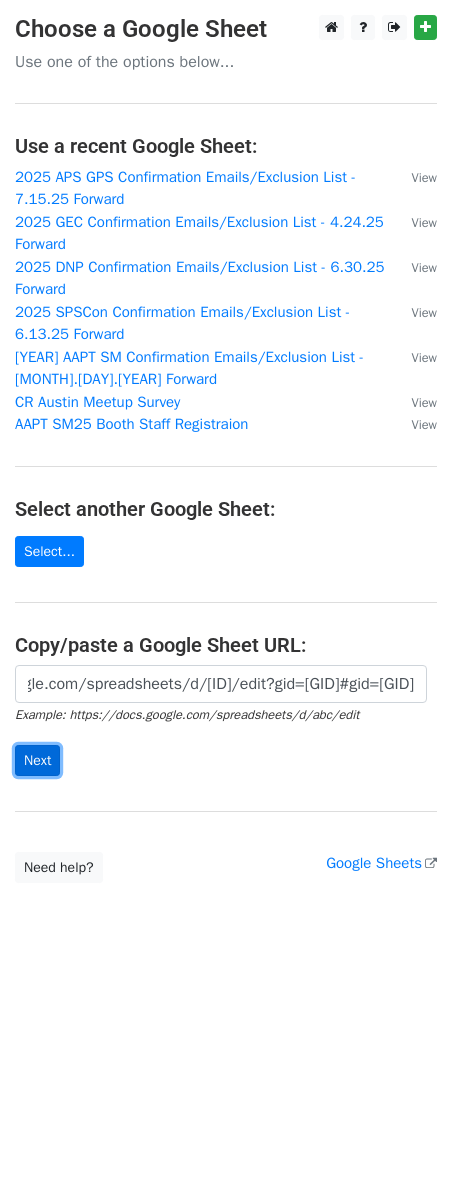 click on "Next" at bounding box center [37, 760] 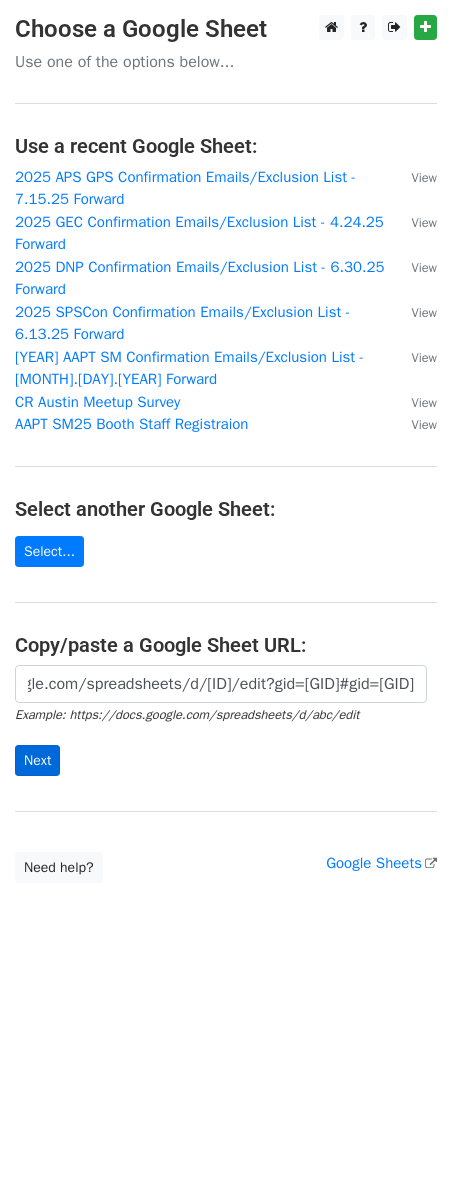 scroll, scrollTop: 0, scrollLeft: 0, axis: both 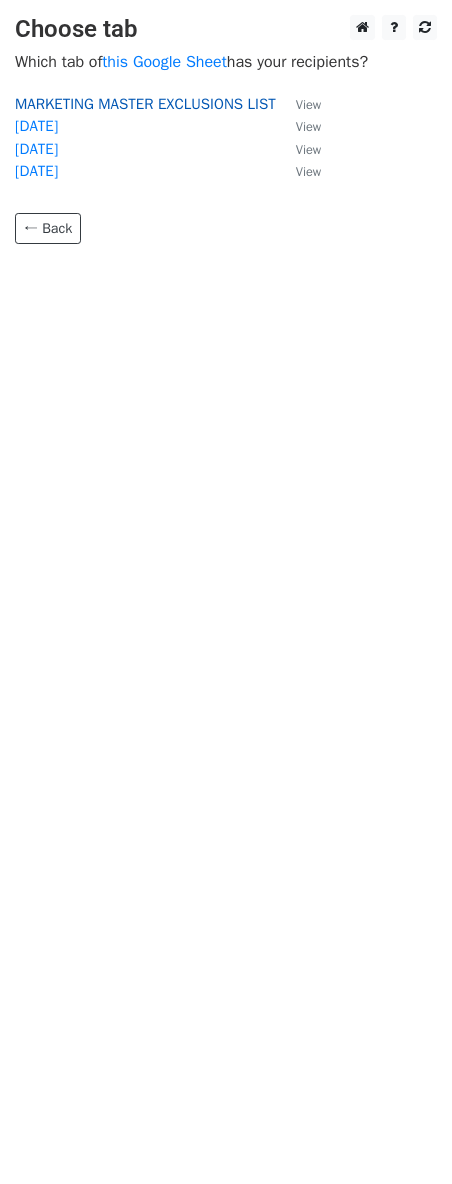 click on "MARKETING MASTER EXCLUSIONS LIST" at bounding box center [145, 104] 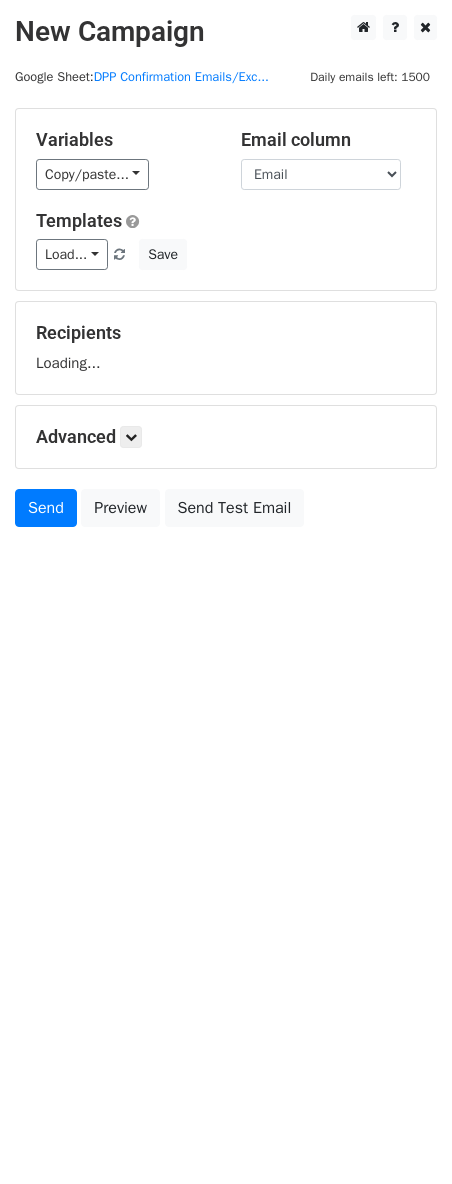 scroll, scrollTop: 0, scrollLeft: 0, axis: both 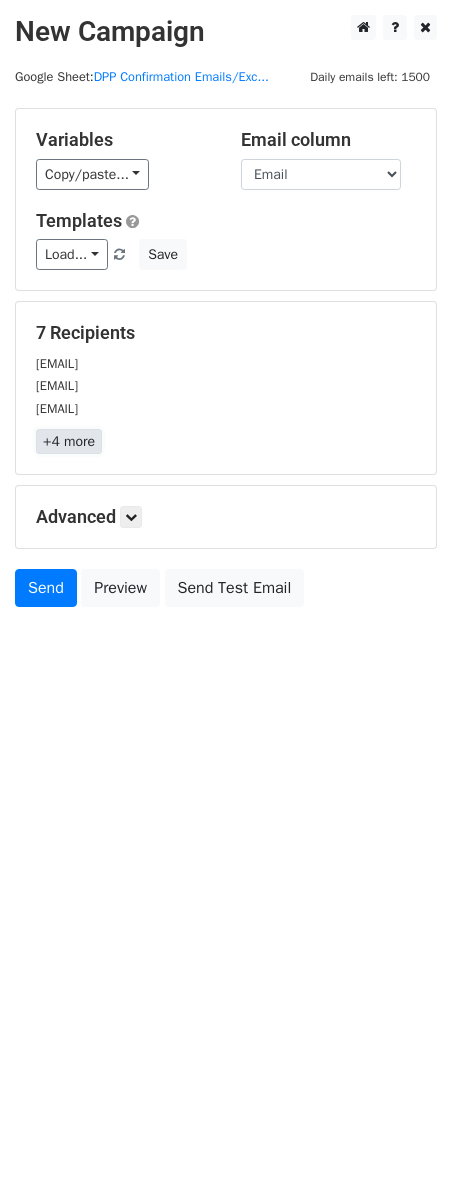 click on "+4 more" at bounding box center (69, 441) 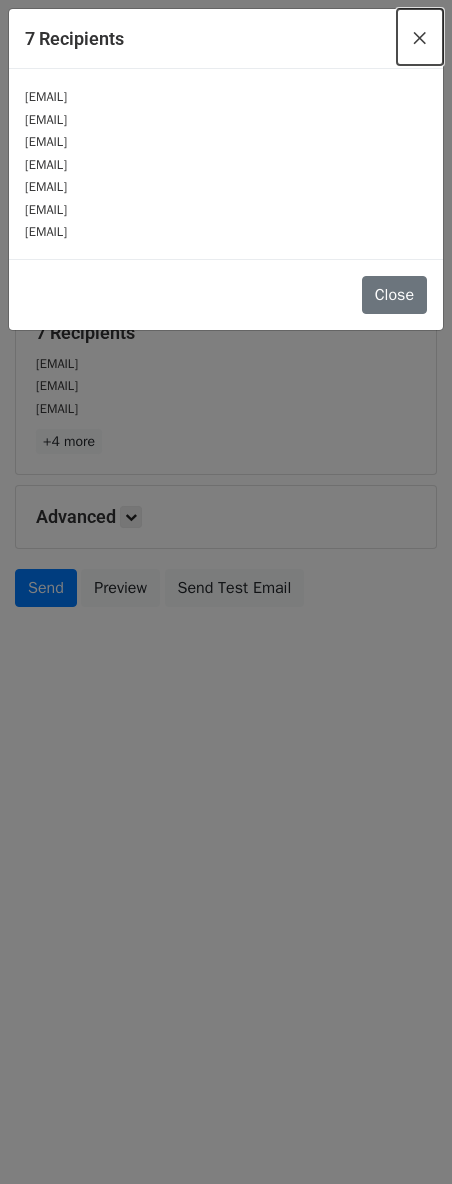 click on "×" at bounding box center (420, 37) 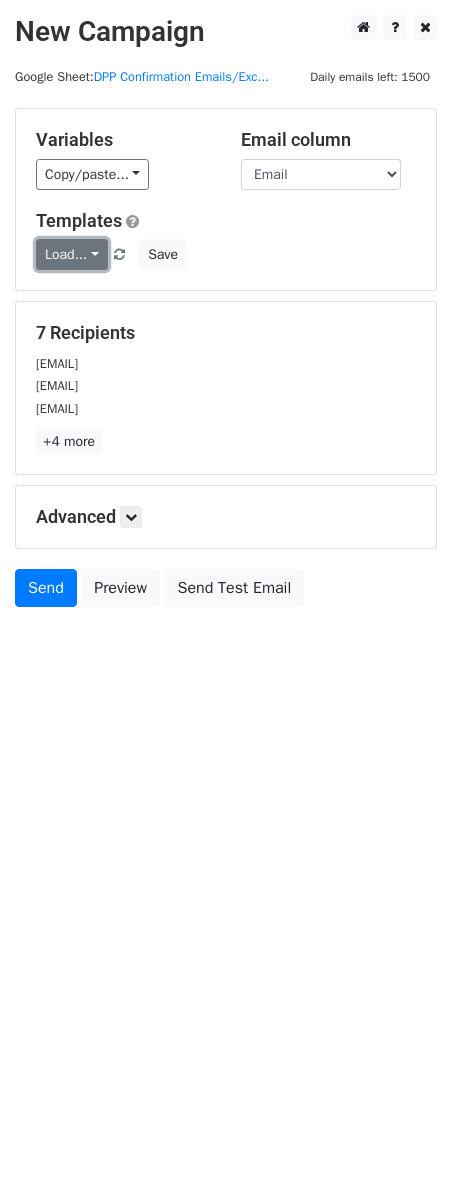 click on "Load..." at bounding box center (72, 254) 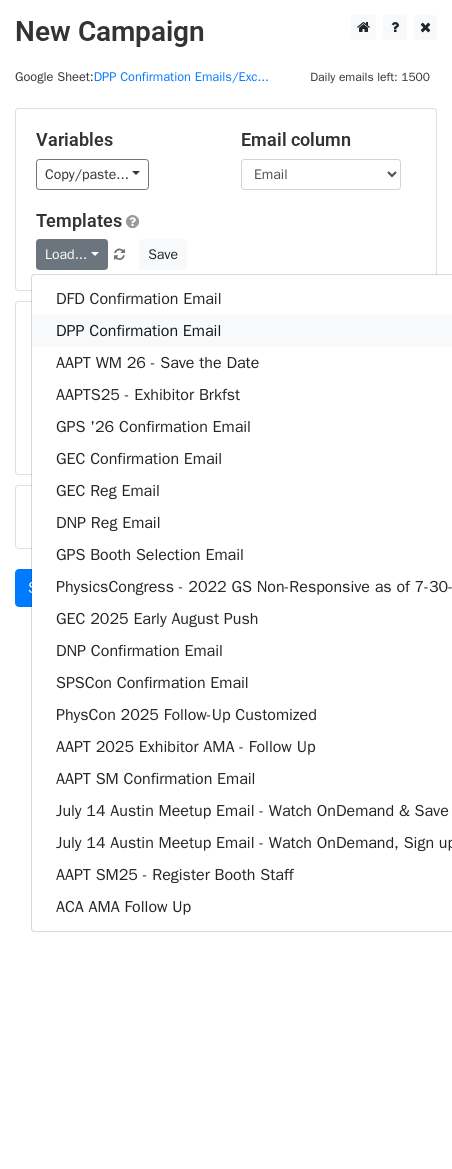 click on "DPP Confirmation Email" at bounding box center (373, 331) 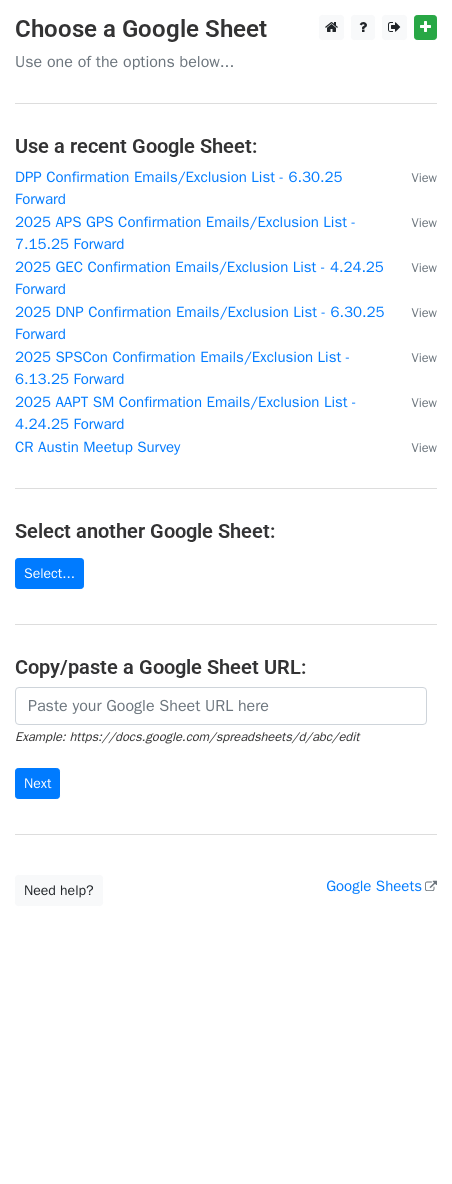 scroll, scrollTop: 0, scrollLeft: 0, axis: both 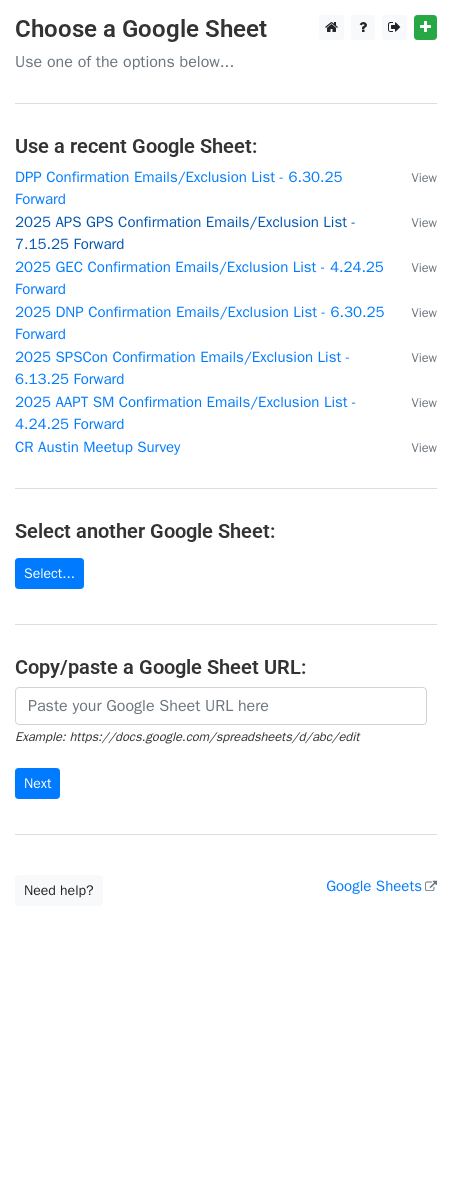 click on "2025 APS GPS Confirmation Emails/Exclusion List - 7.15.25 Forward" at bounding box center [185, 233] 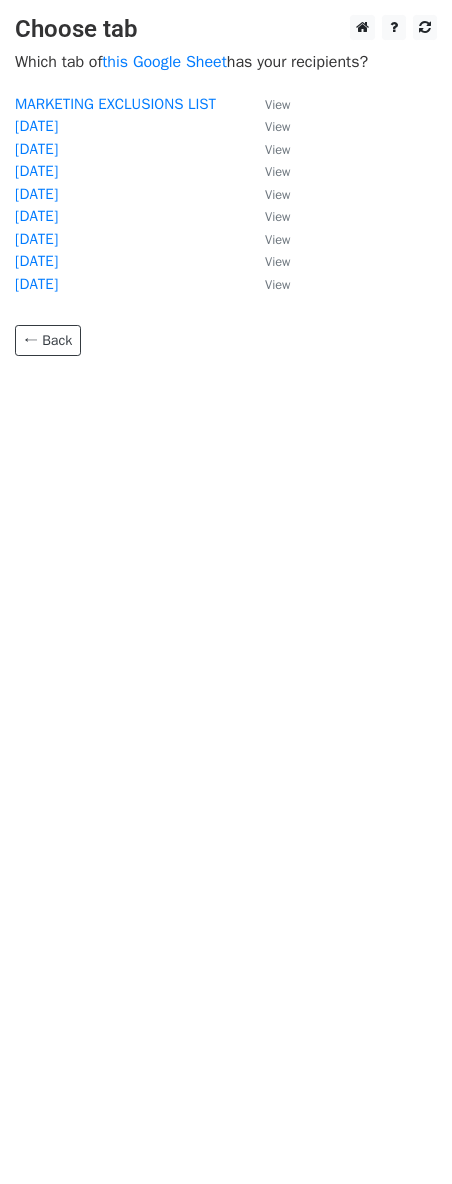 scroll, scrollTop: 0, scrollLeft: 0, axis: both 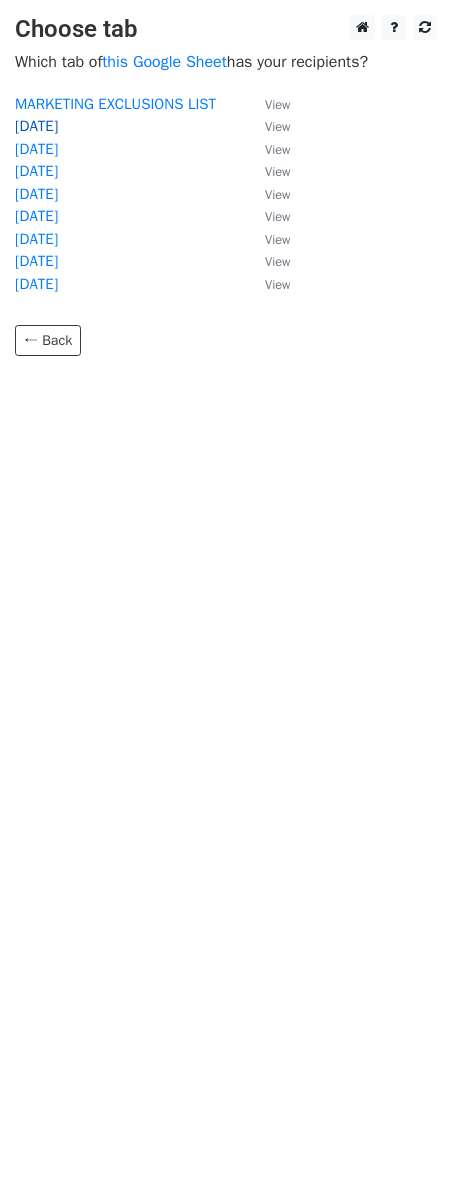 click on "[DATE]" at bounding box center [36, 126] 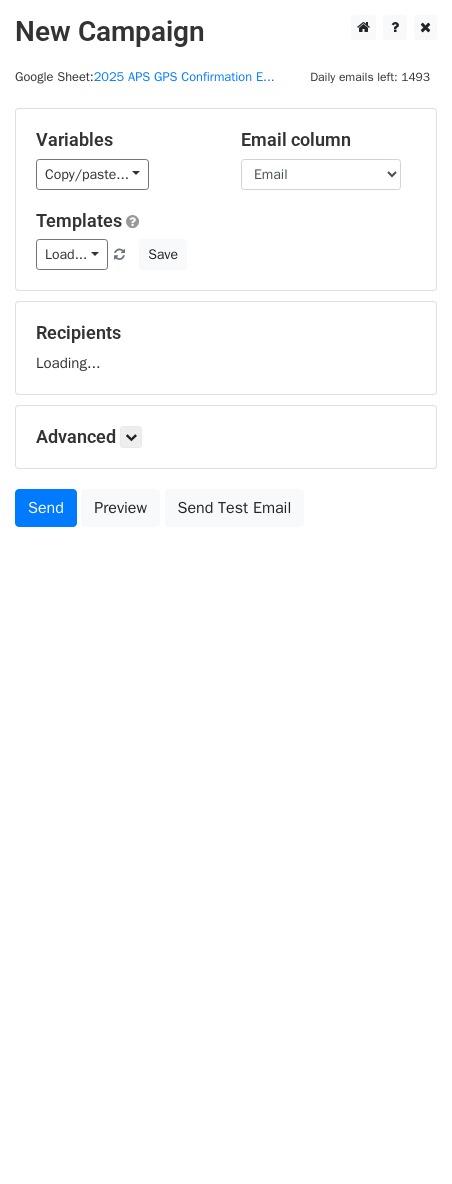 scroll, scrollTop: 0, scrollLeft: 0, axis: both 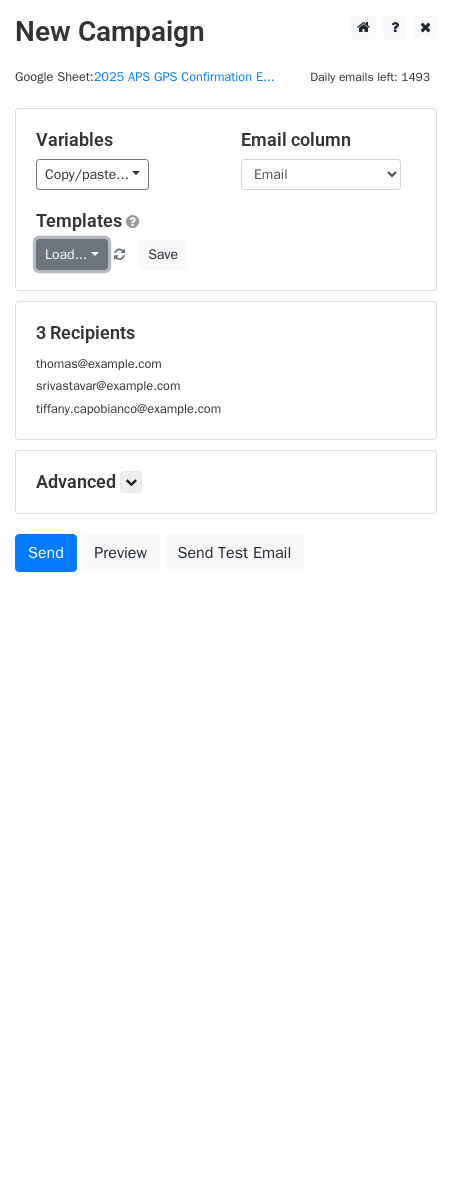 click on "Load..." at bounding box center (72, 254) 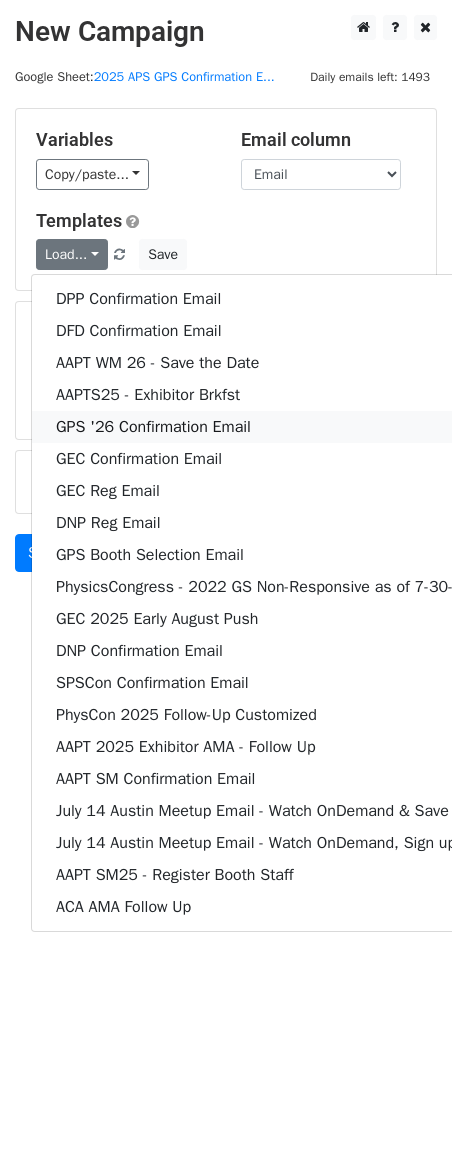 click on "GPS '26 Confirmation Email" at bounding box center (373, 427) 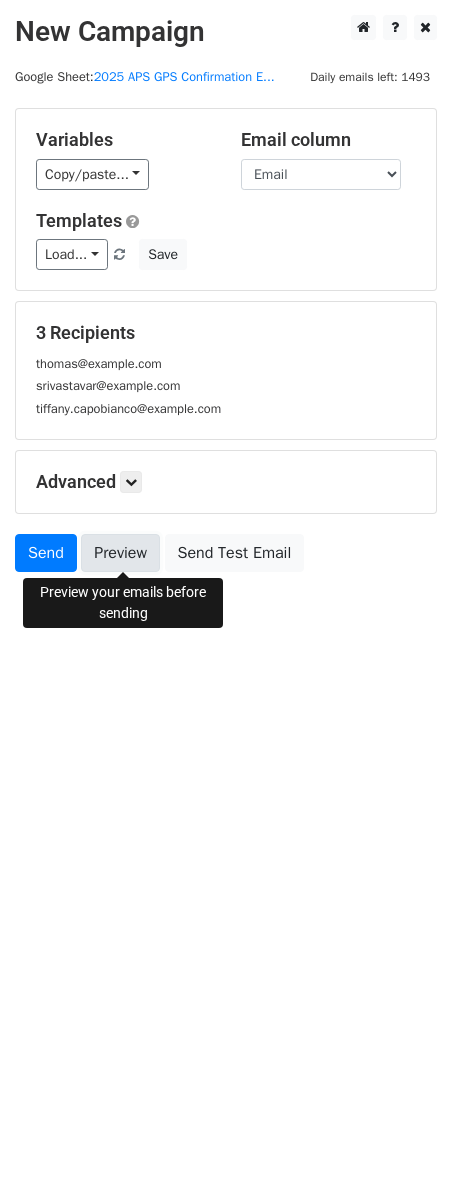 click on "Preview" at bounding box center (120, 553) 